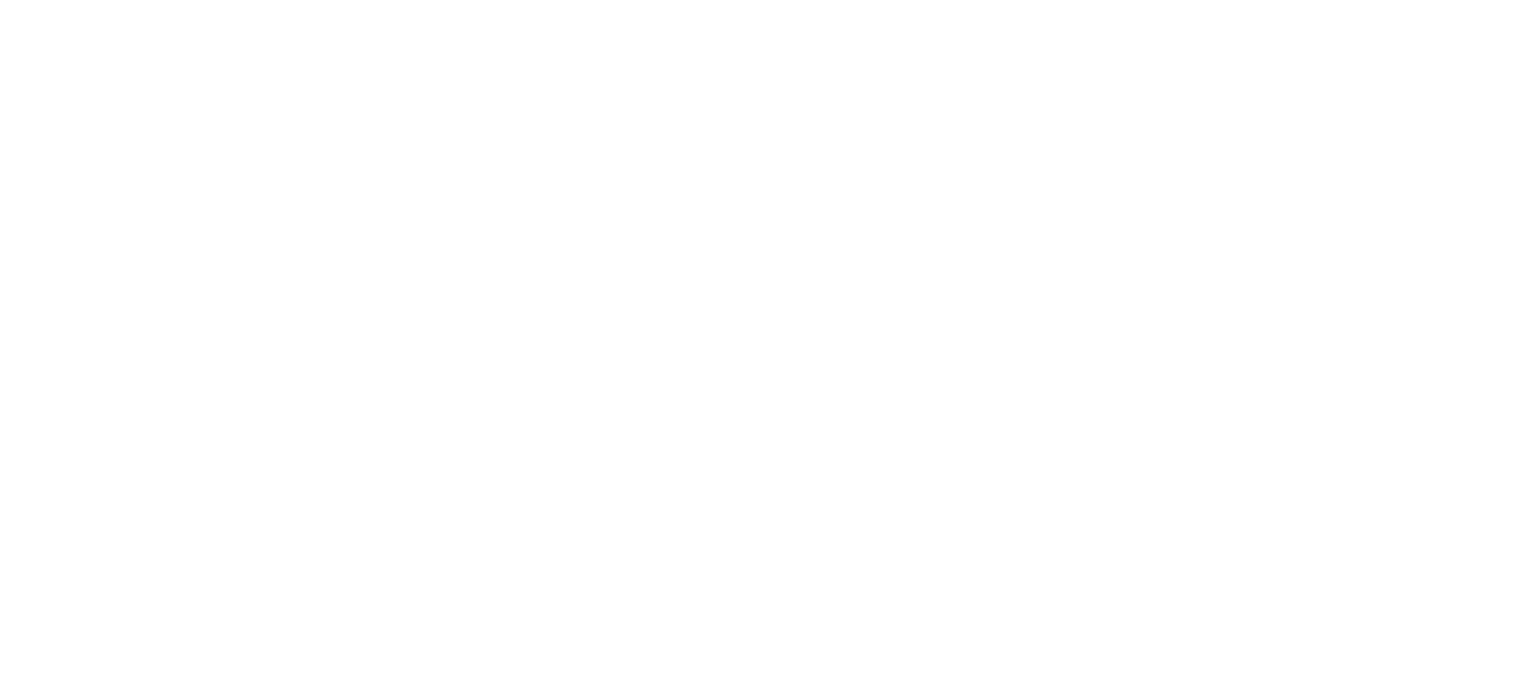 scroll, scrollTop: 0, scrollLeft: 0, axis: both 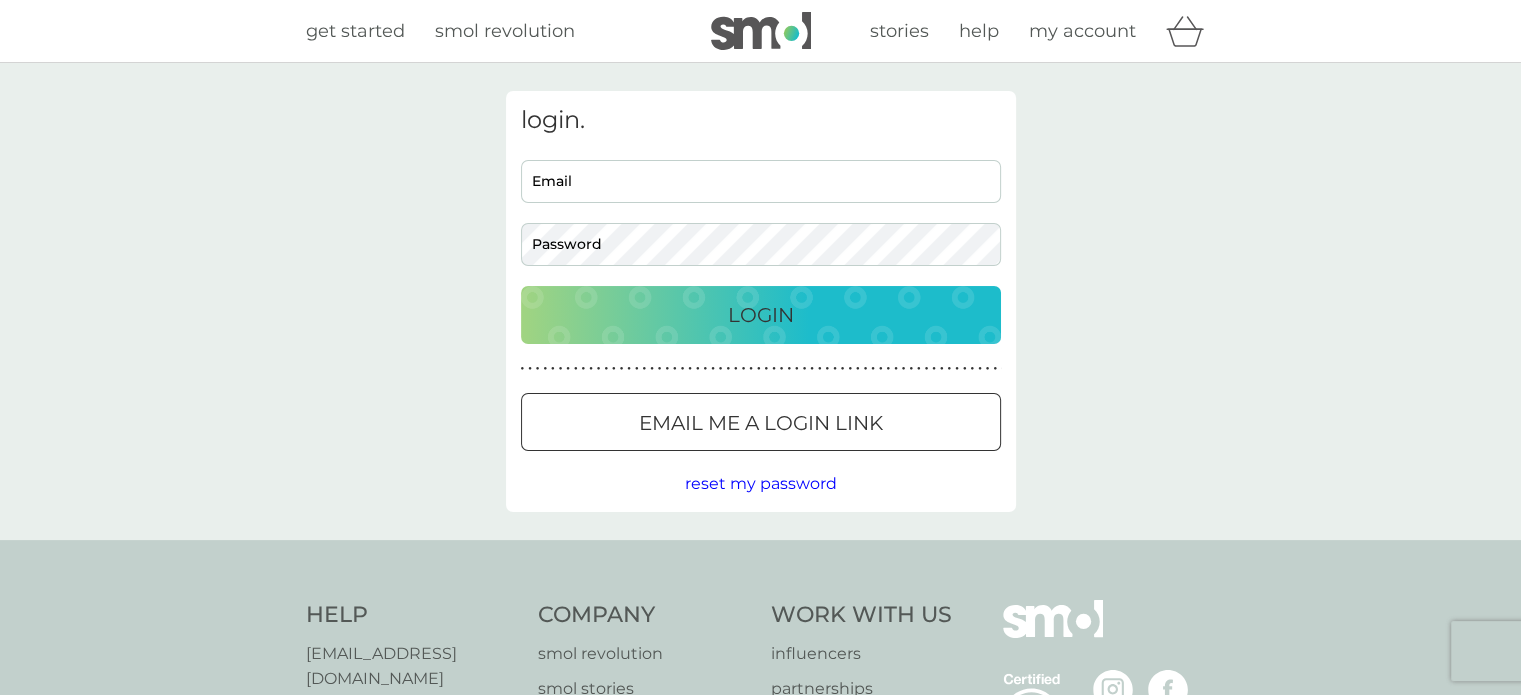 click on "Email" at bounding box center (761, 181) 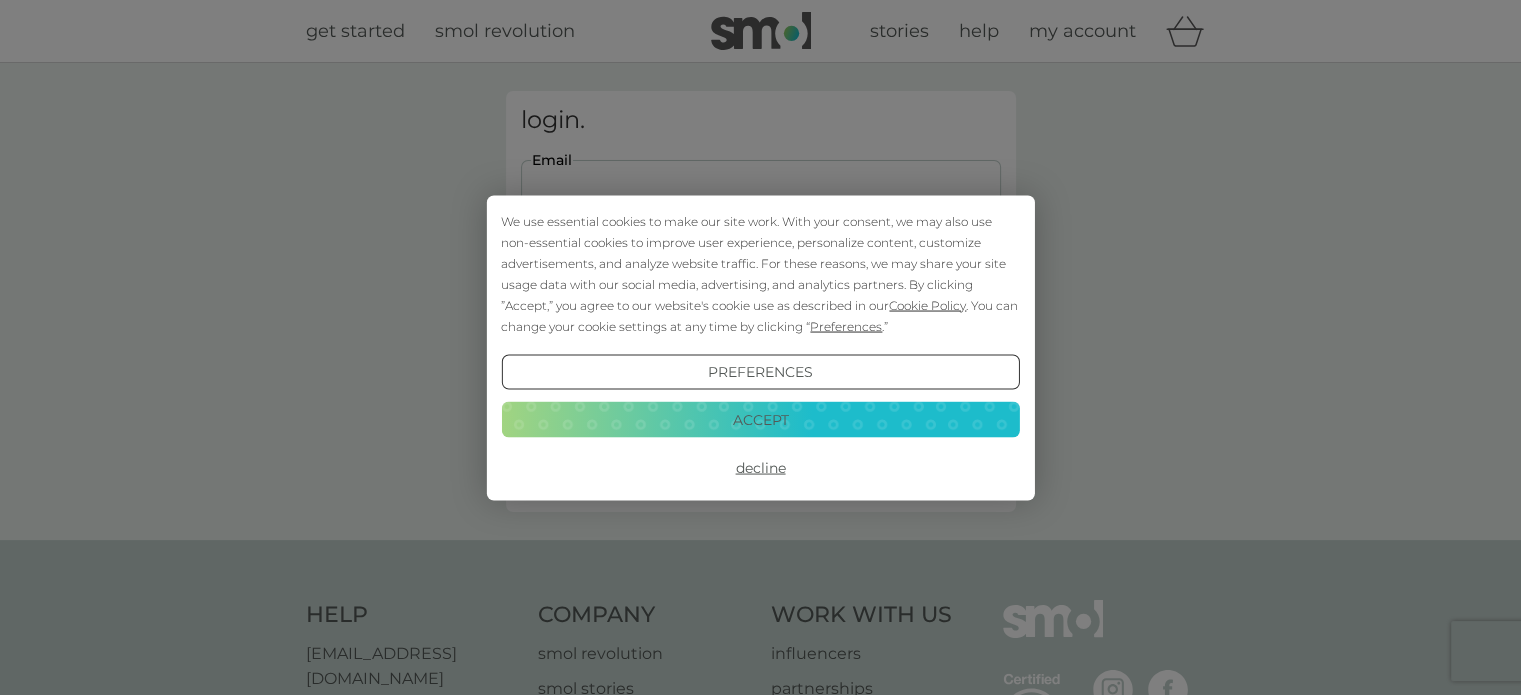 scroll, scrollTop: 0, scrollLeft: 0, axis: both 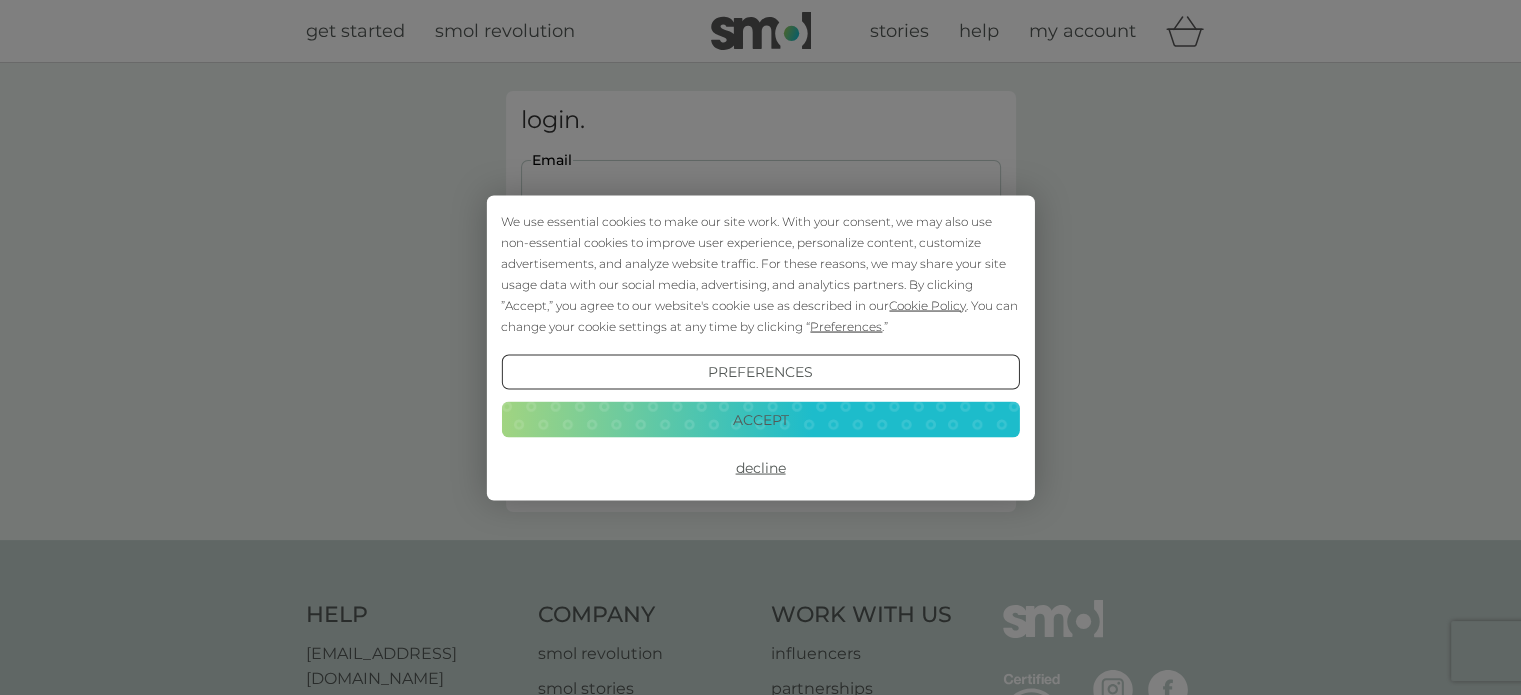 click on "Accept" at bounding box center (760, 420) 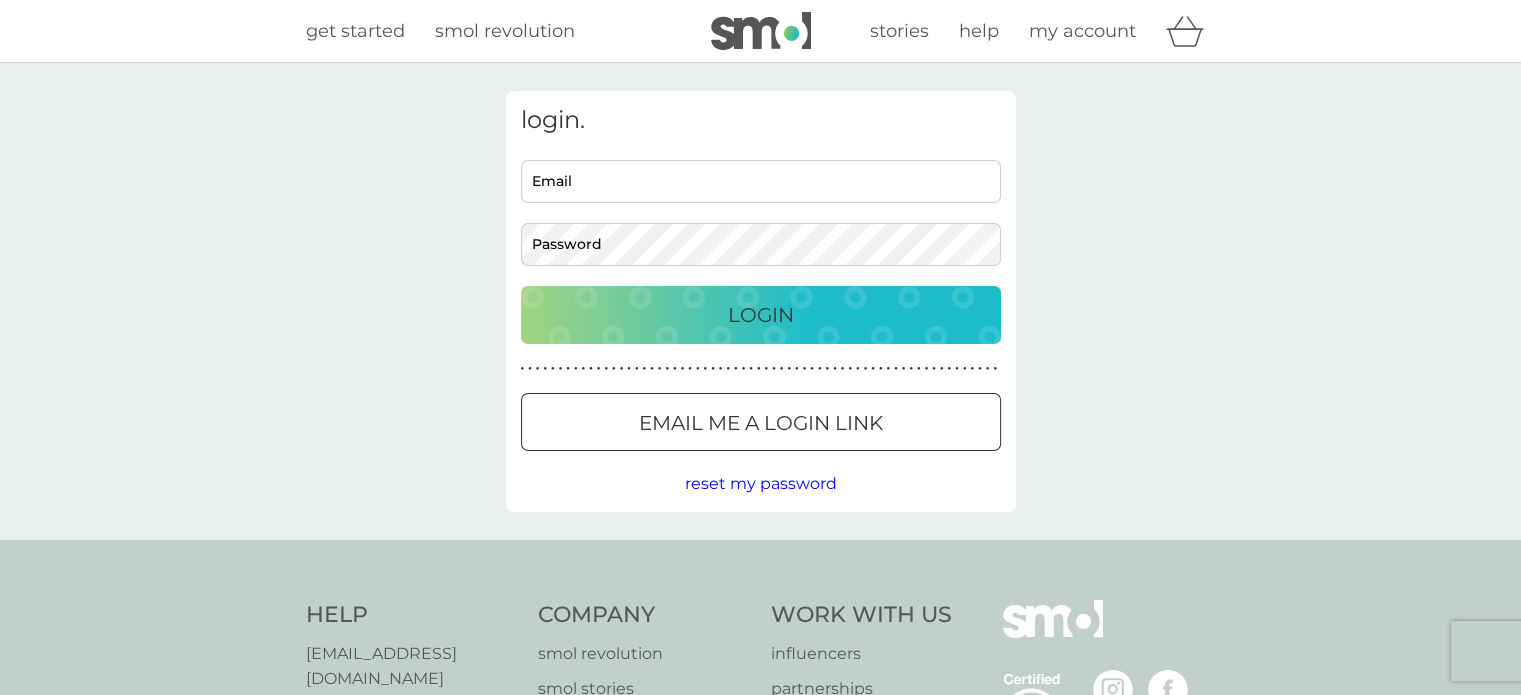click on "Email" at bounding box center [761, 181] 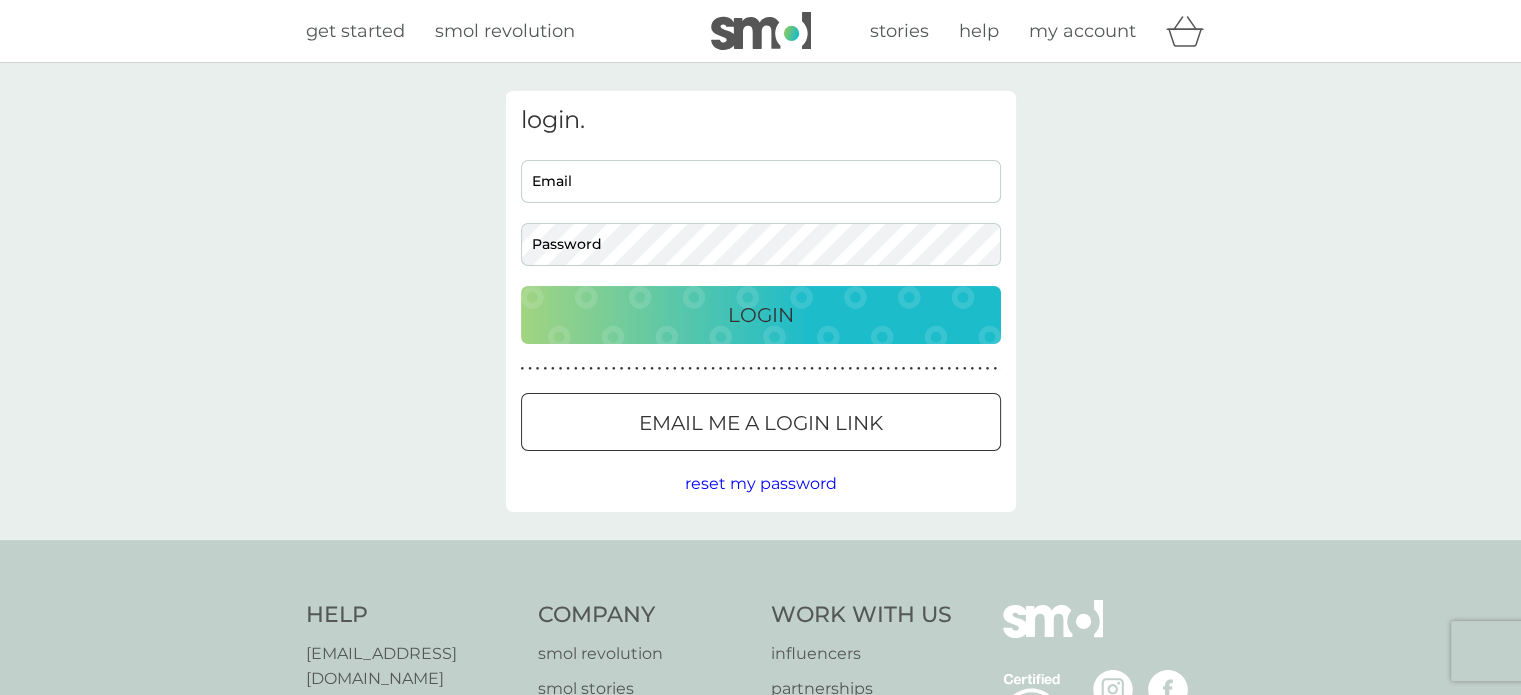 type on "[EMAIL_ADDRESS][DOMAIN_NAME]" 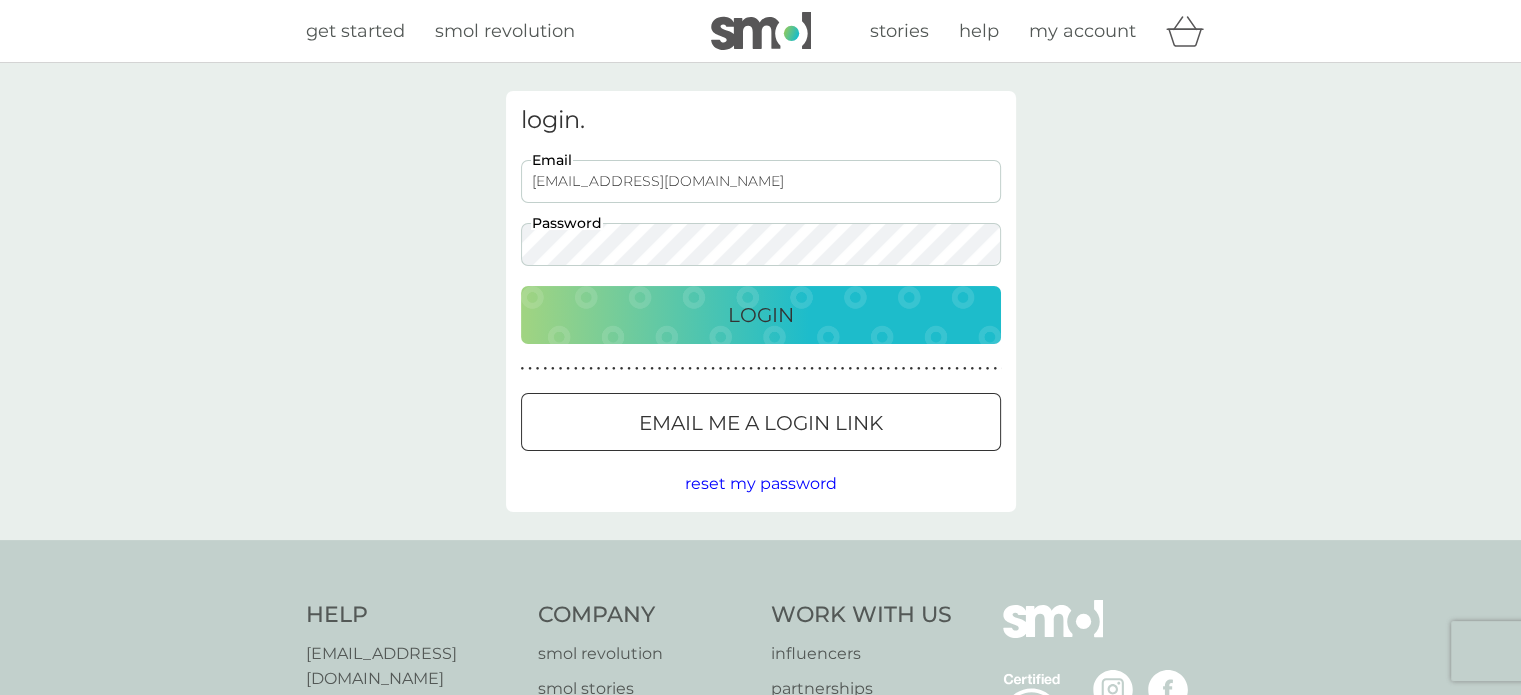click on "Login" at bounding box center (761, 315) 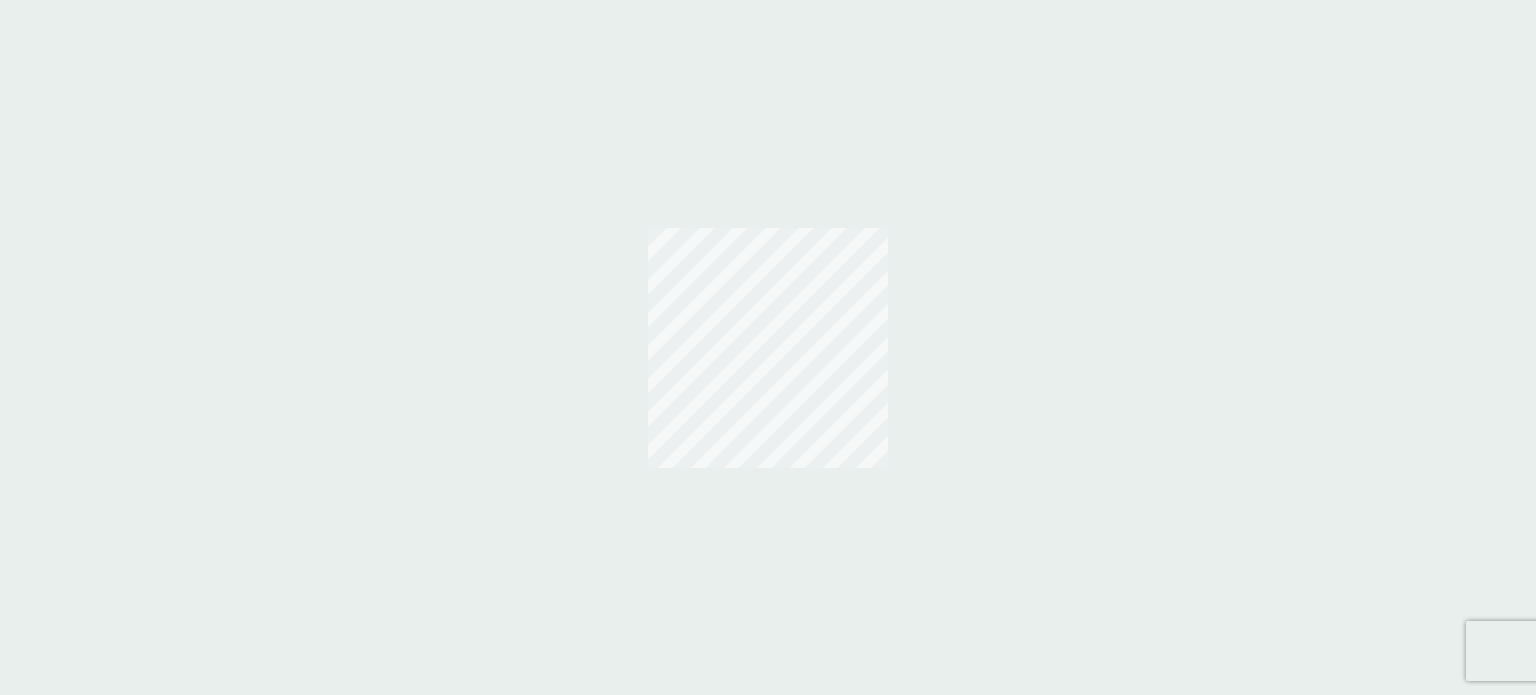 scroll, scrollTop: 0, scrollLeft: 0, axis: both 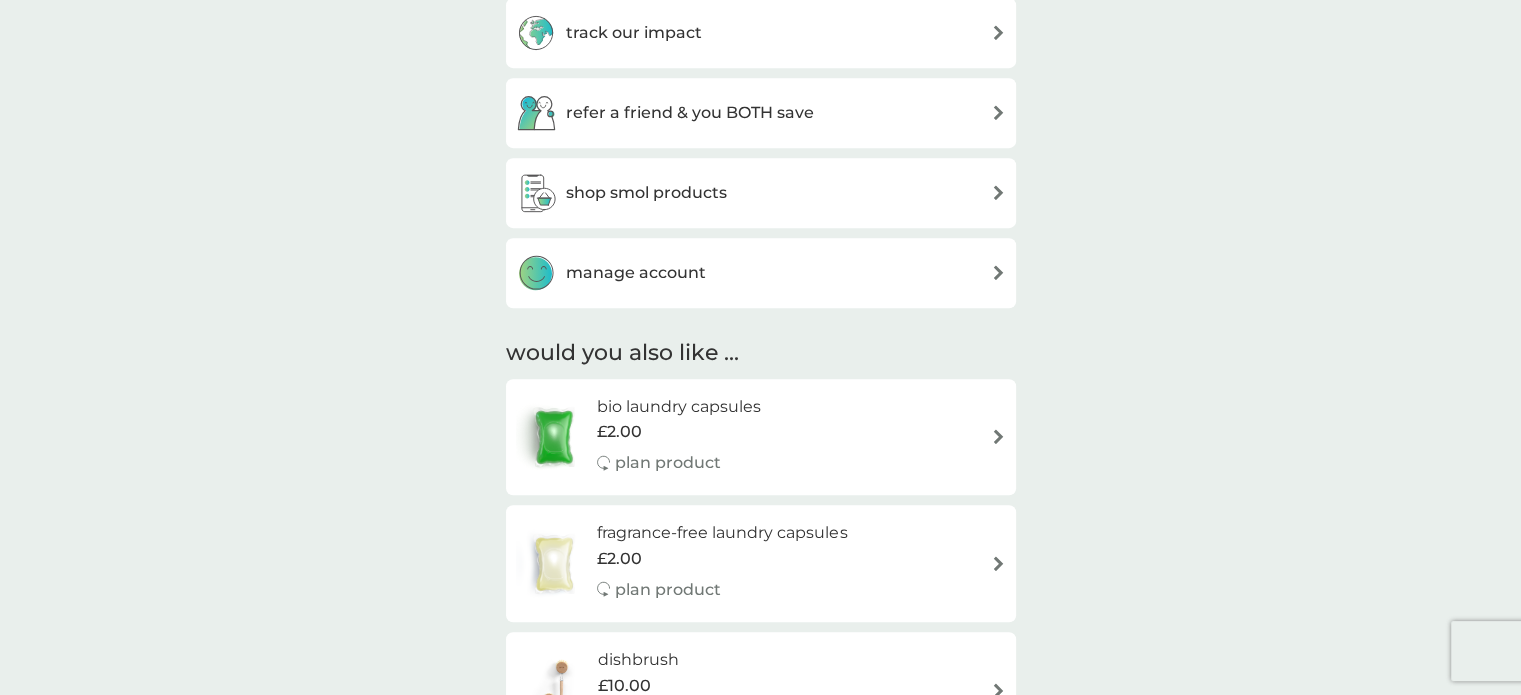 click on "manage account" at bounding box center (636, 273) 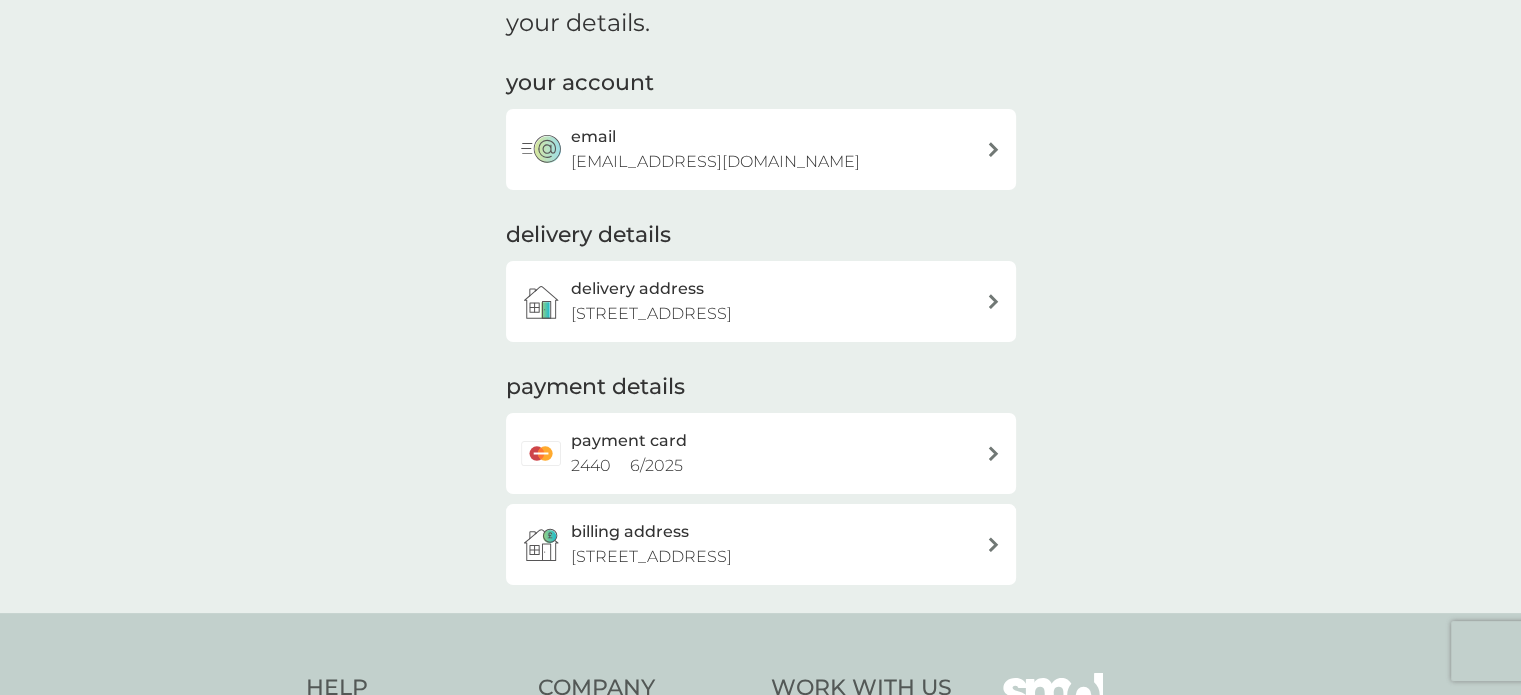 scroll, scrollTop: 0, scrollLeft: 0, axis: both 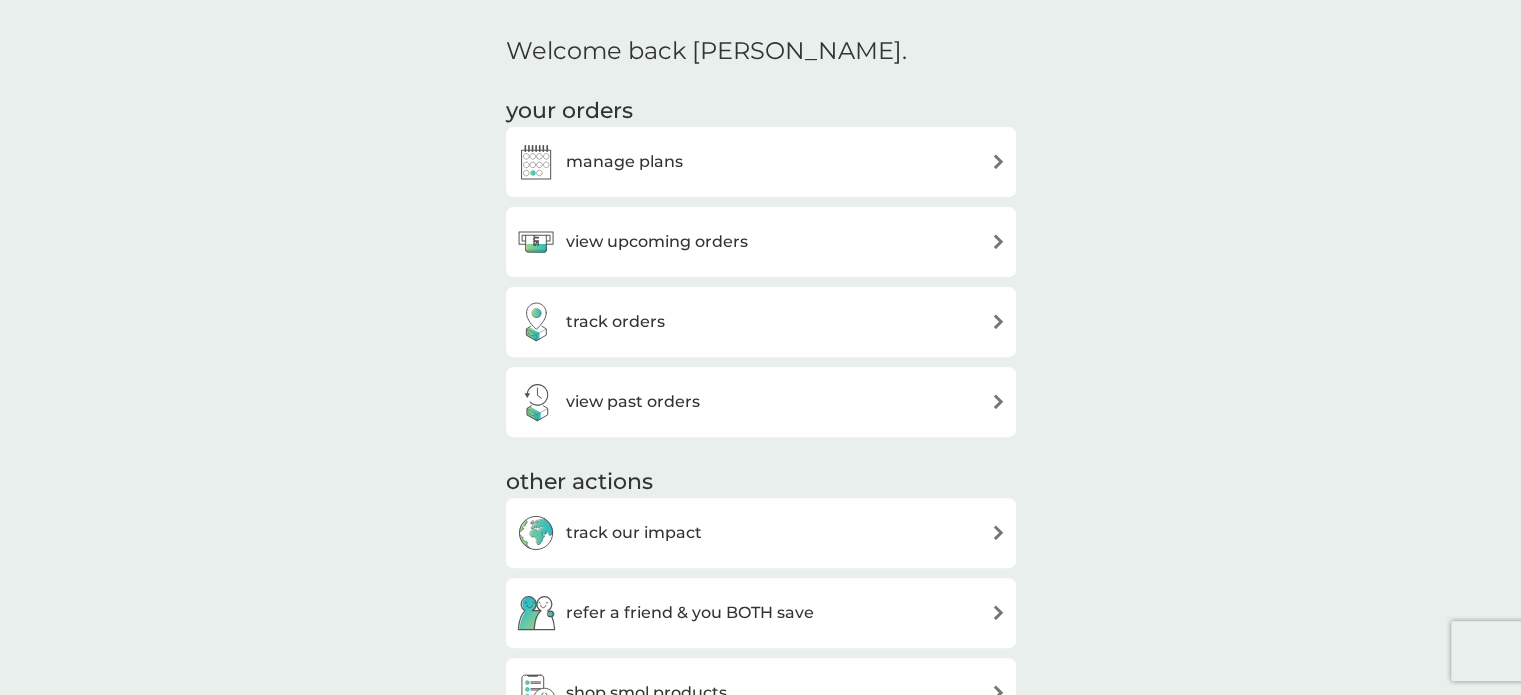 click on "manage plans" at bounding box center (599, 162) 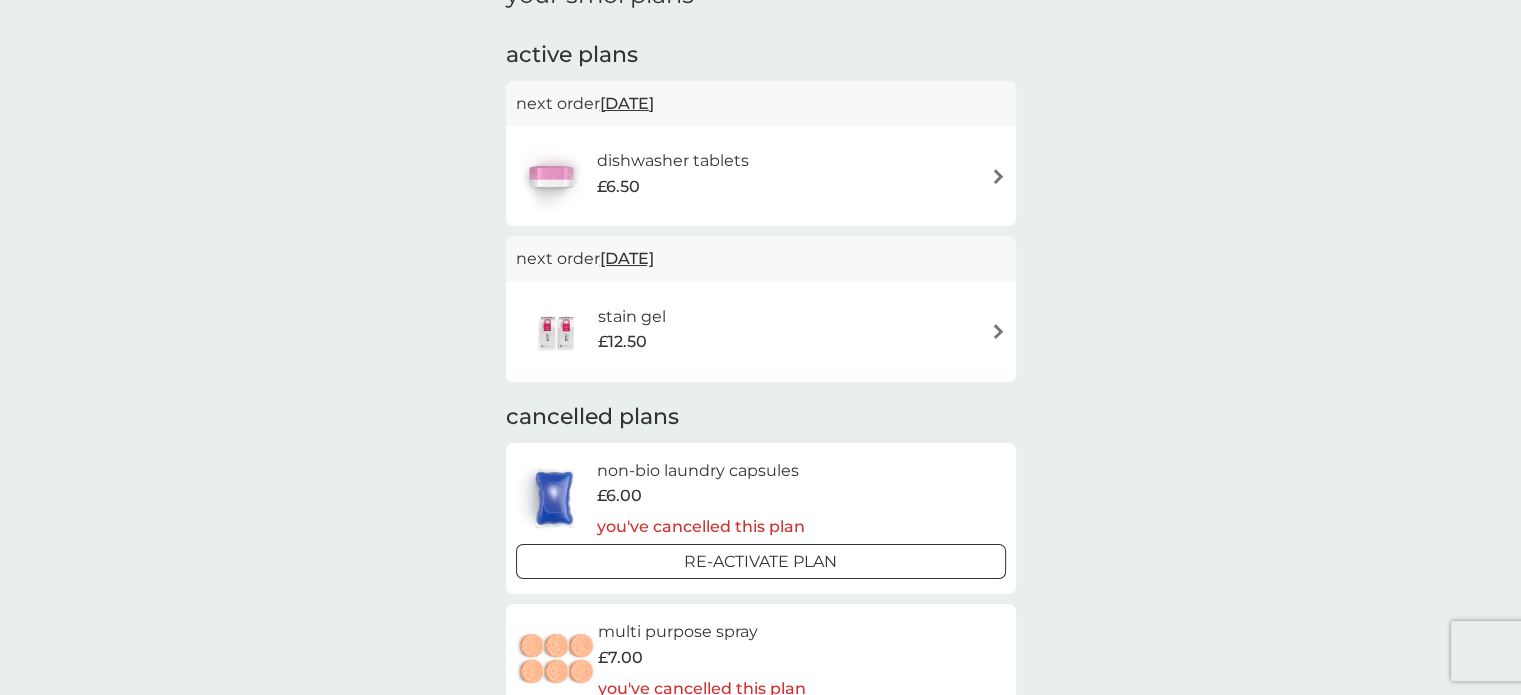 scroll, scrollTop: 100, scrollLeft: 0, axis: vertical 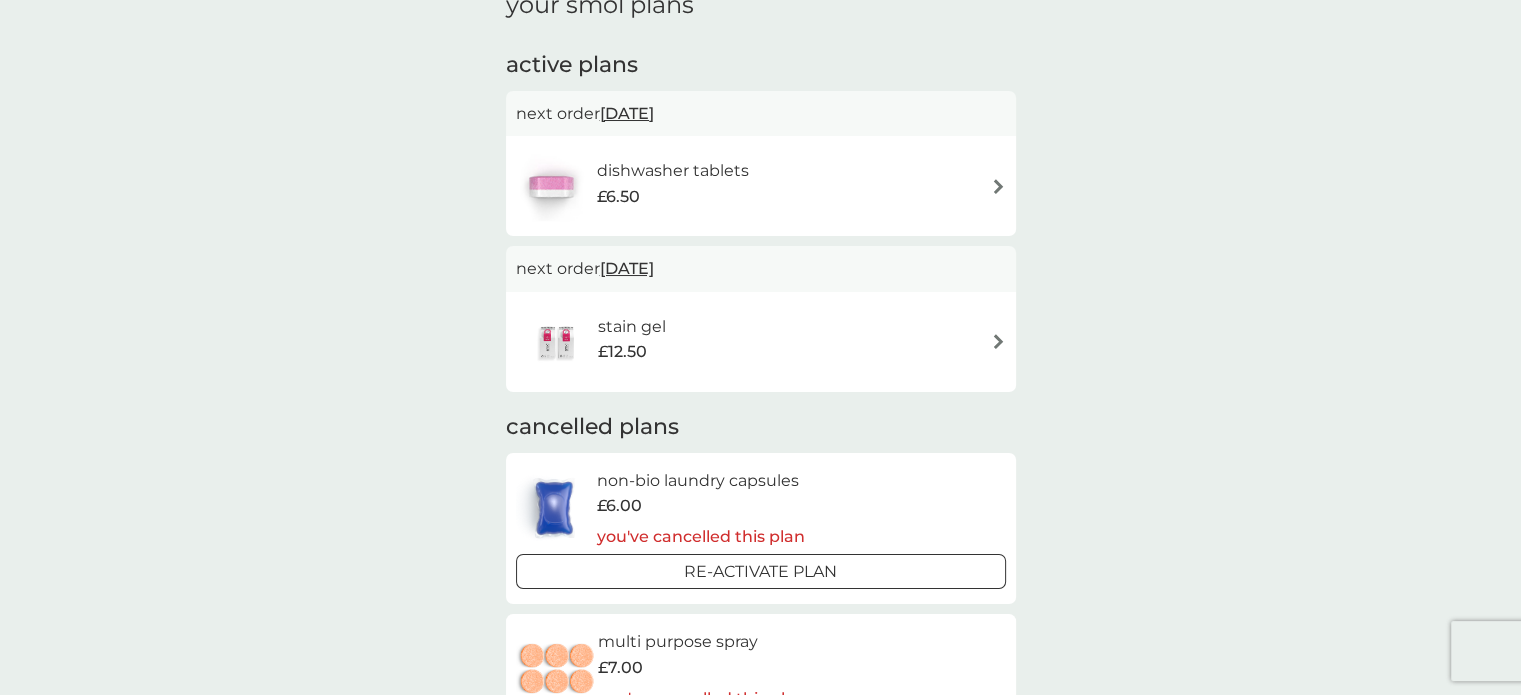 click on "stain gel £12.50" at bounding box center (761, 342) 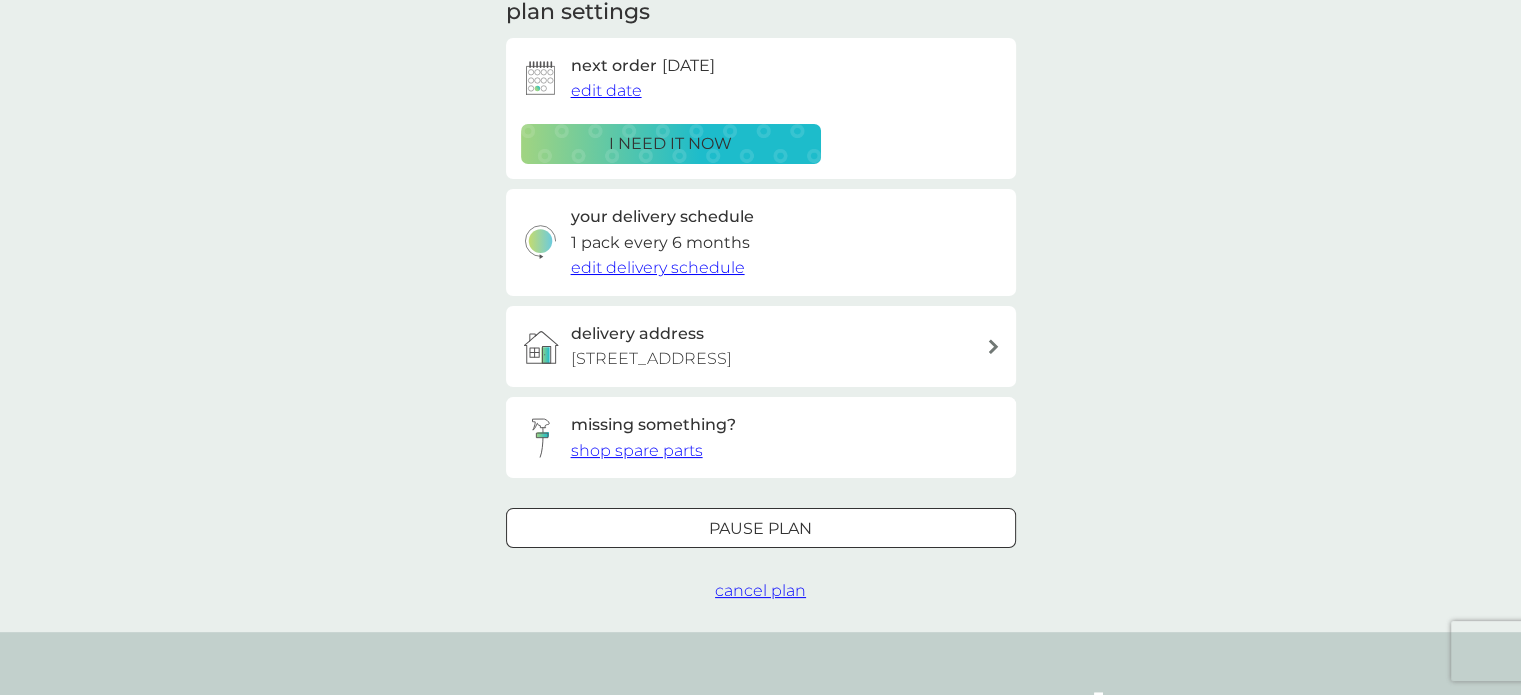 scroll, scrollTop: 500, scrollLeft: 0, axis: vertical 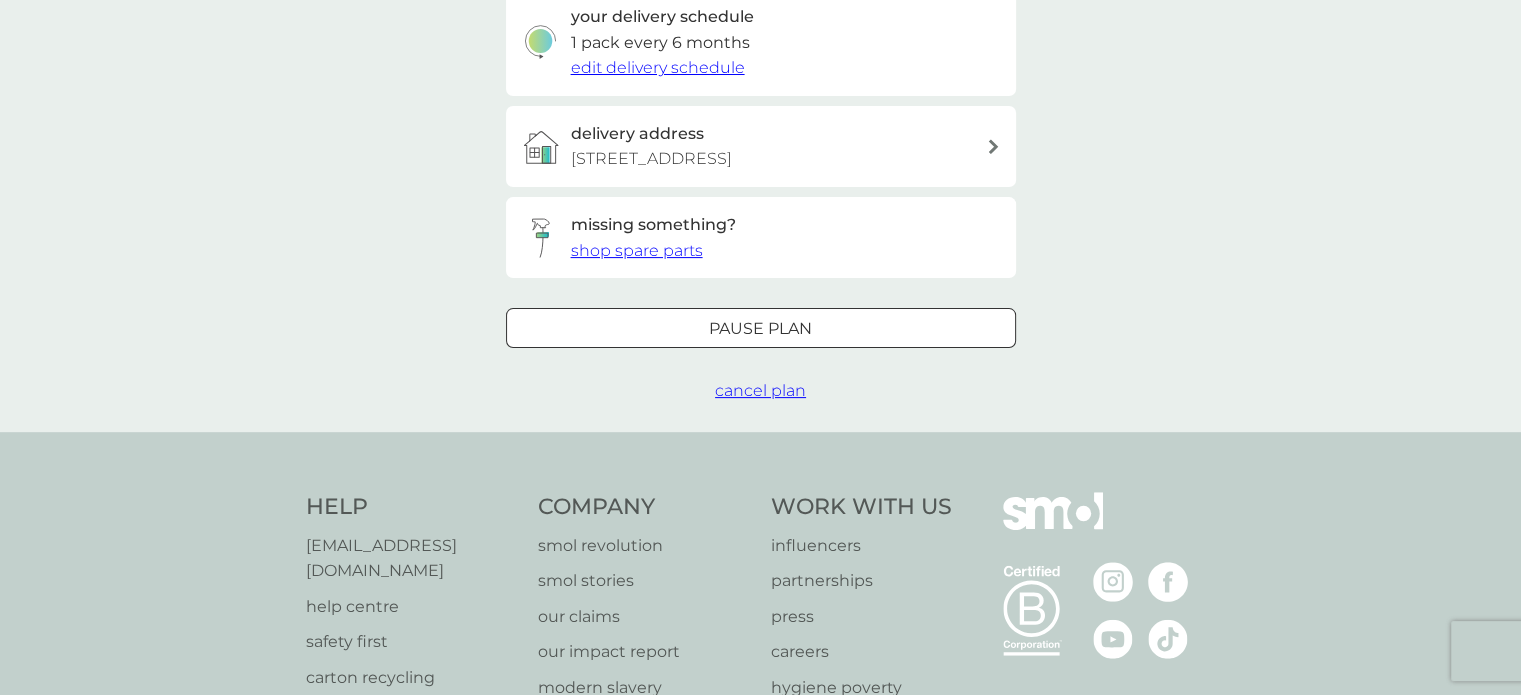 click on "cancel plan" at bounding box center (760, 390) 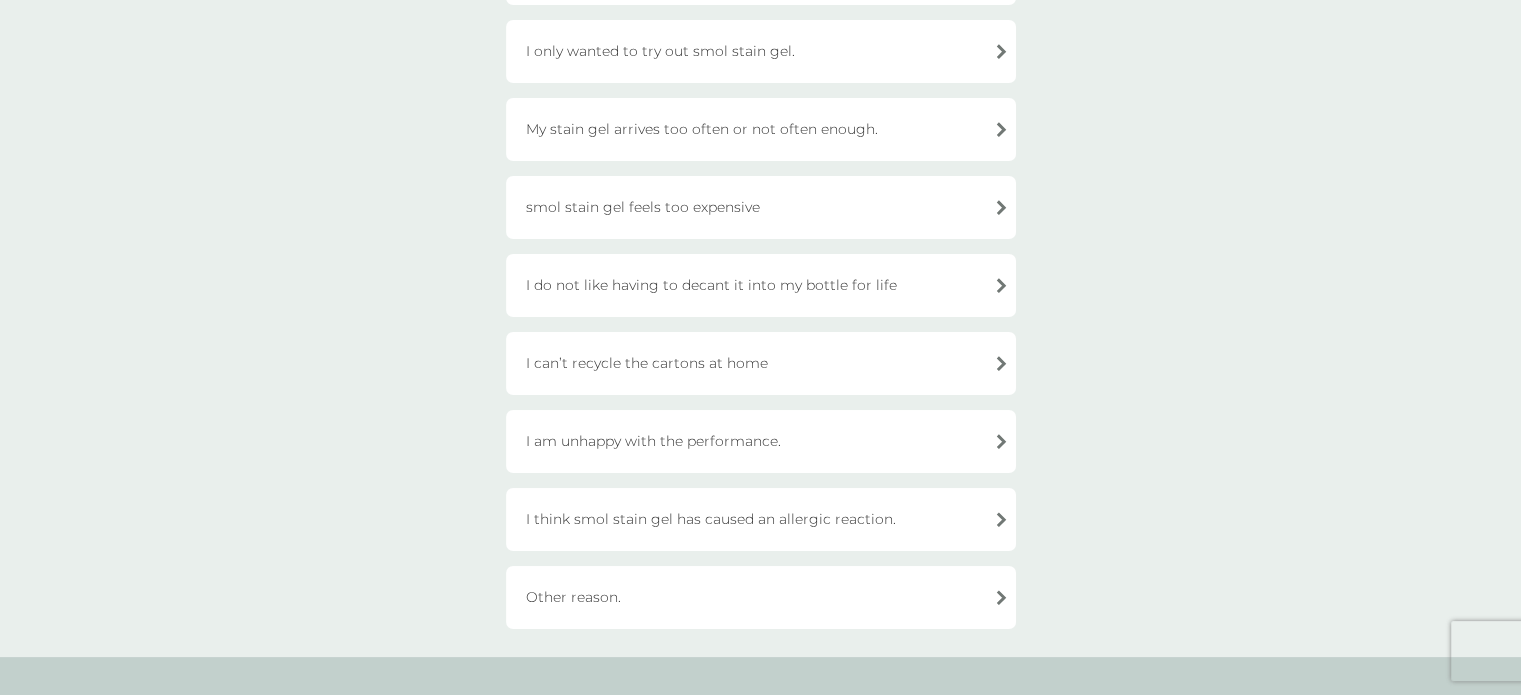 scroll, scrollTop: 500, scrollLeft: 0, axis: vertical 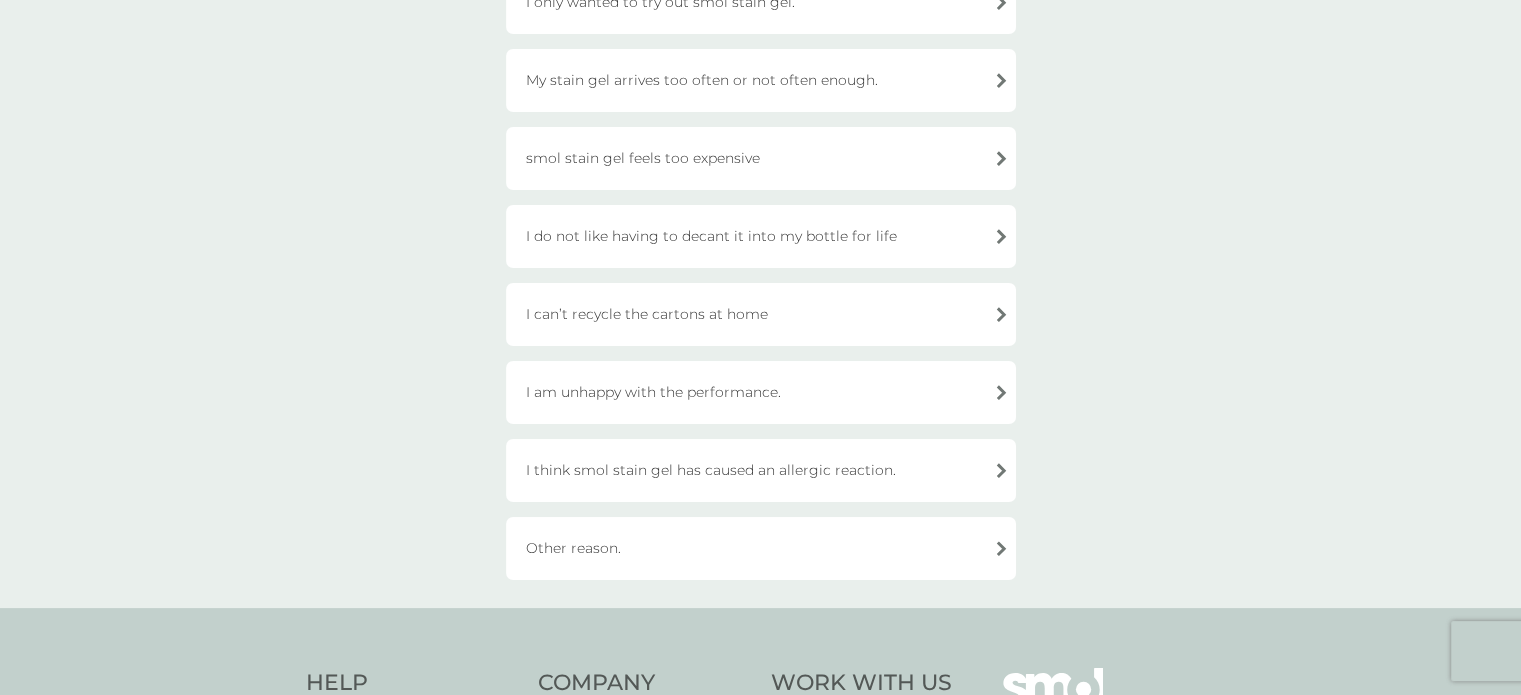 click on "Other reason." at bounding box center (761, 548) 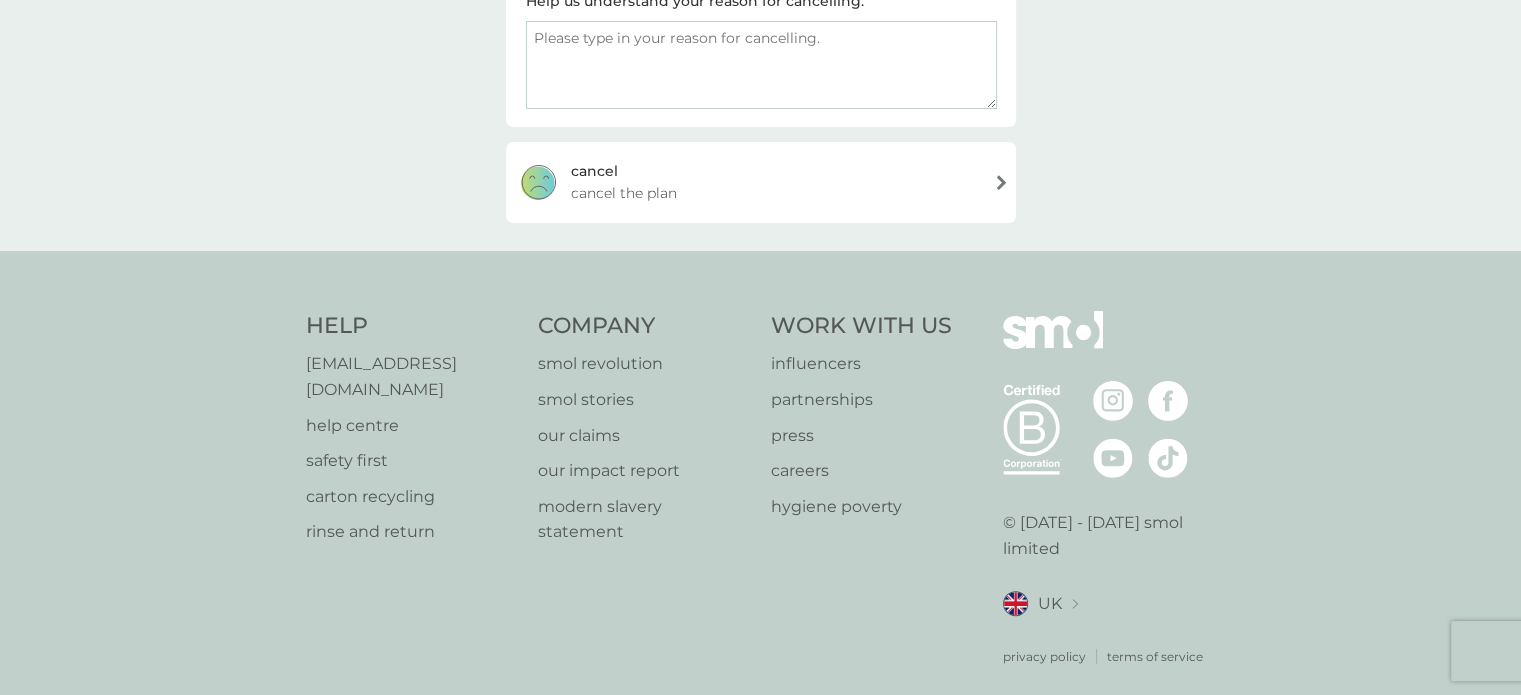 click at bounding box center [761, 65] 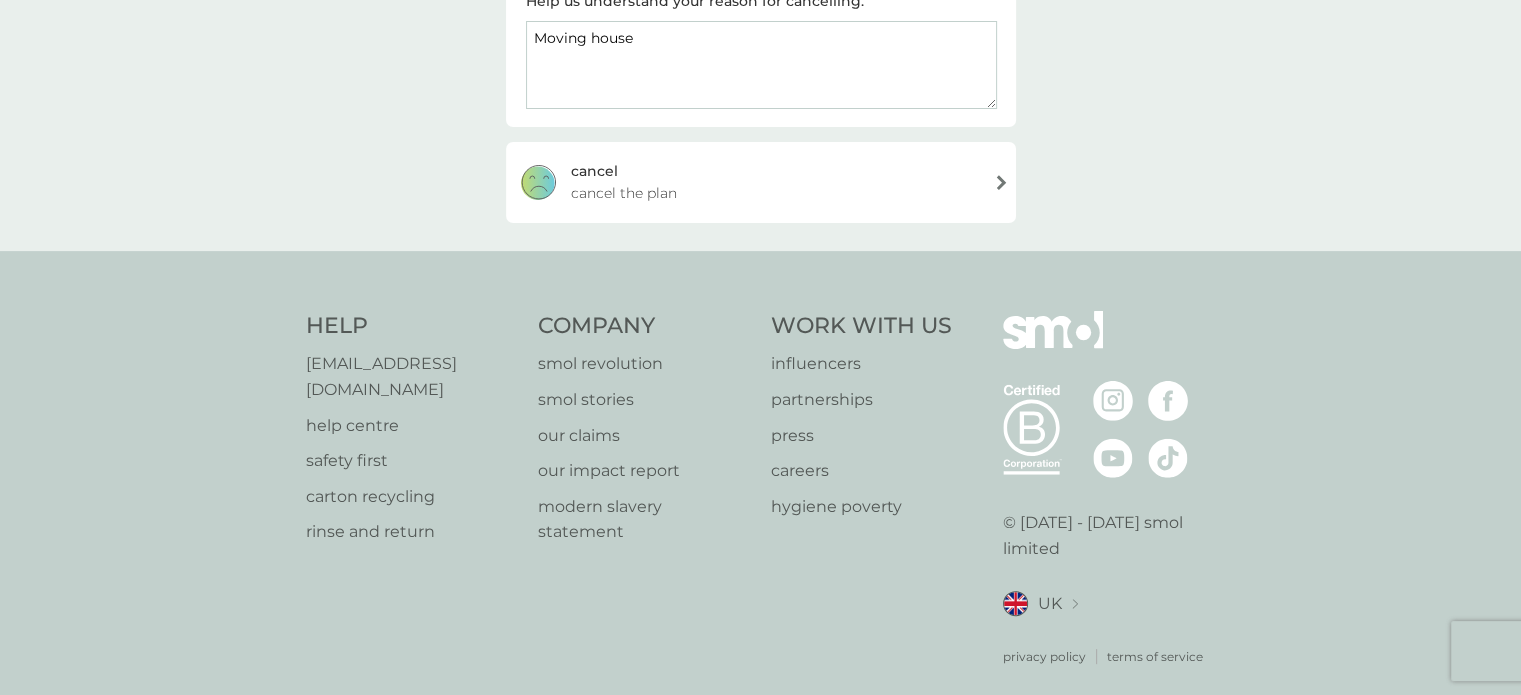 type on "Moving house" 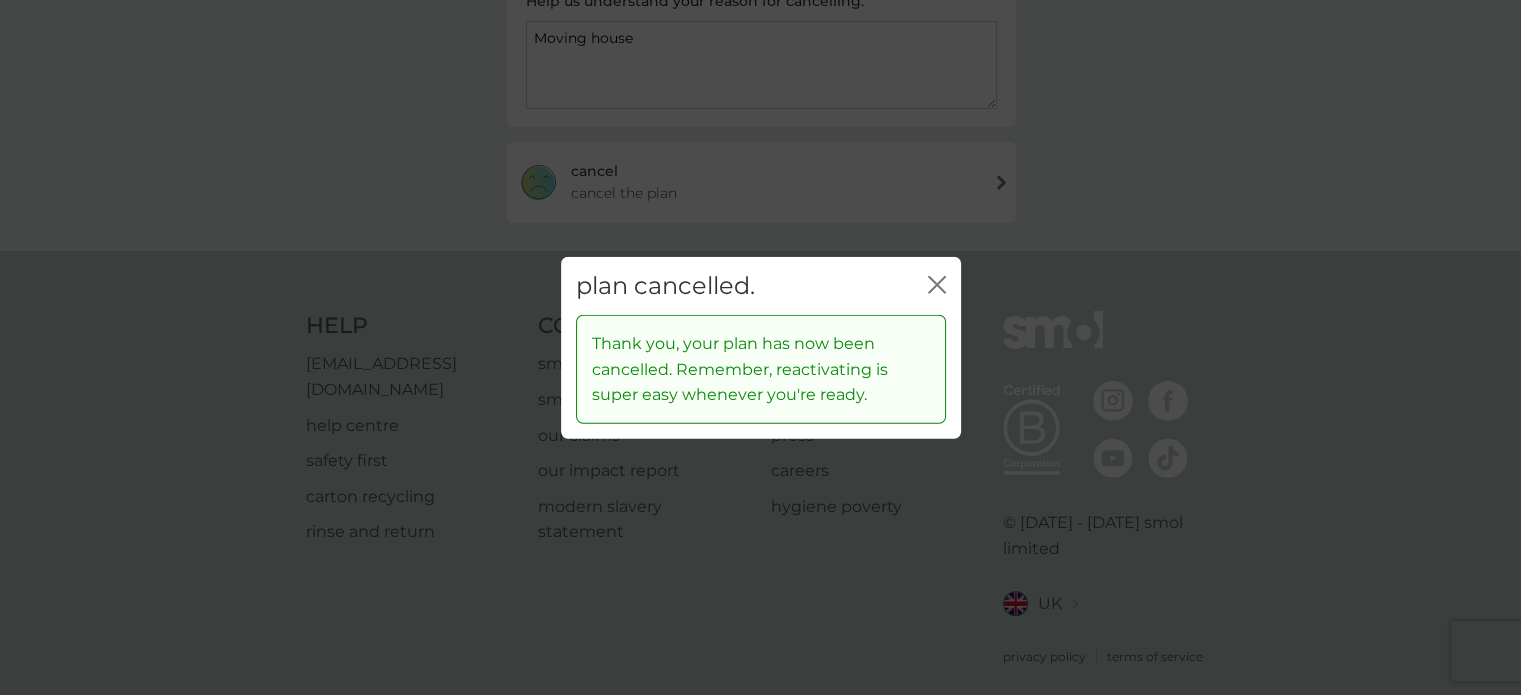 click on "close" 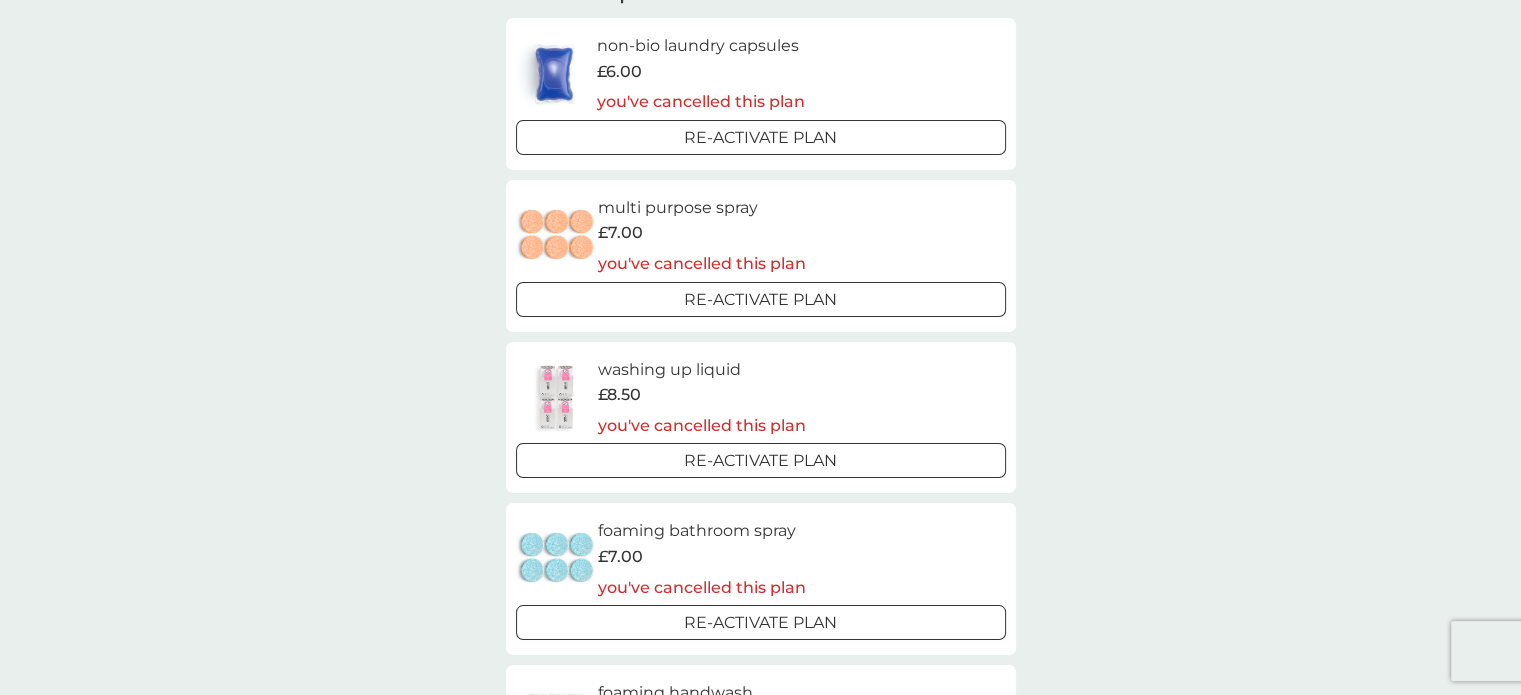 scroll, scrollTop: 0, scrollLeft: 0, axis: both 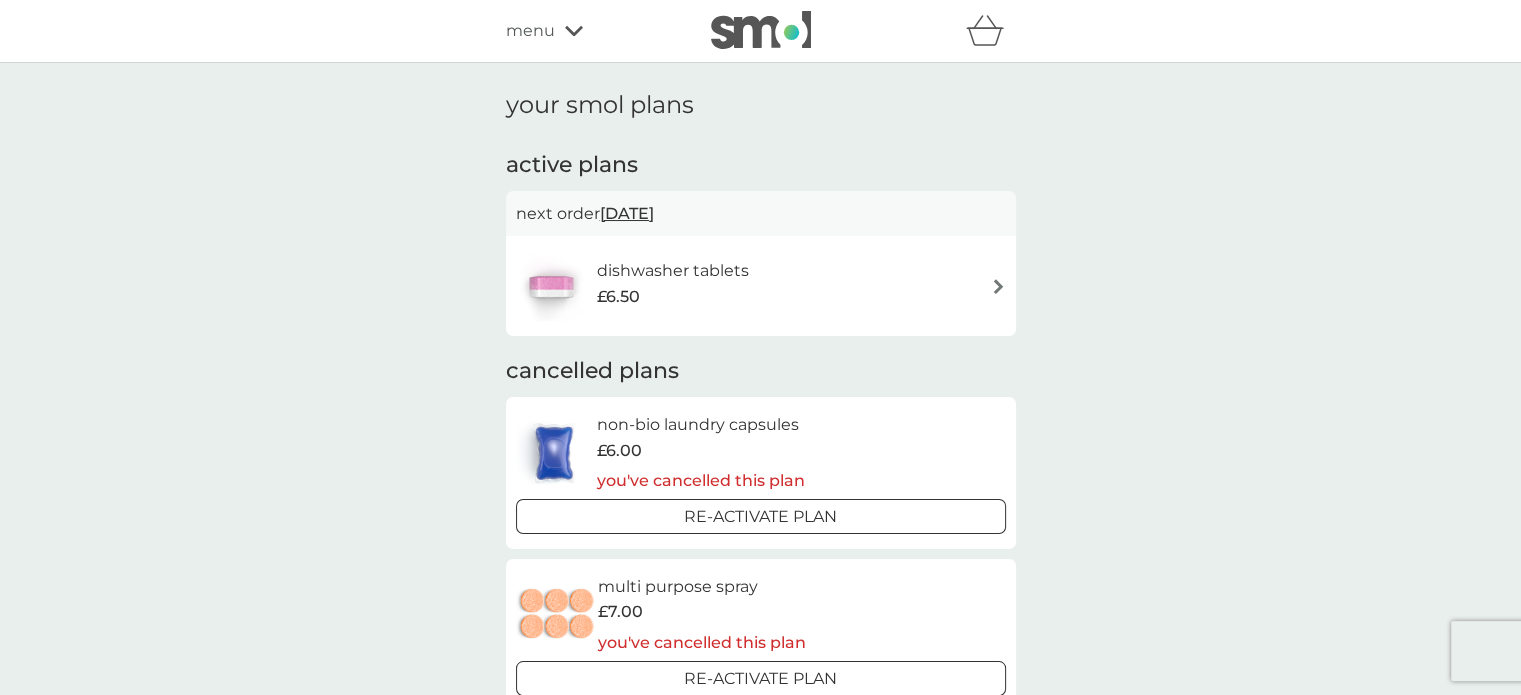 click on "dishwasher tablets £6.50" at bounding box center (761, 286) 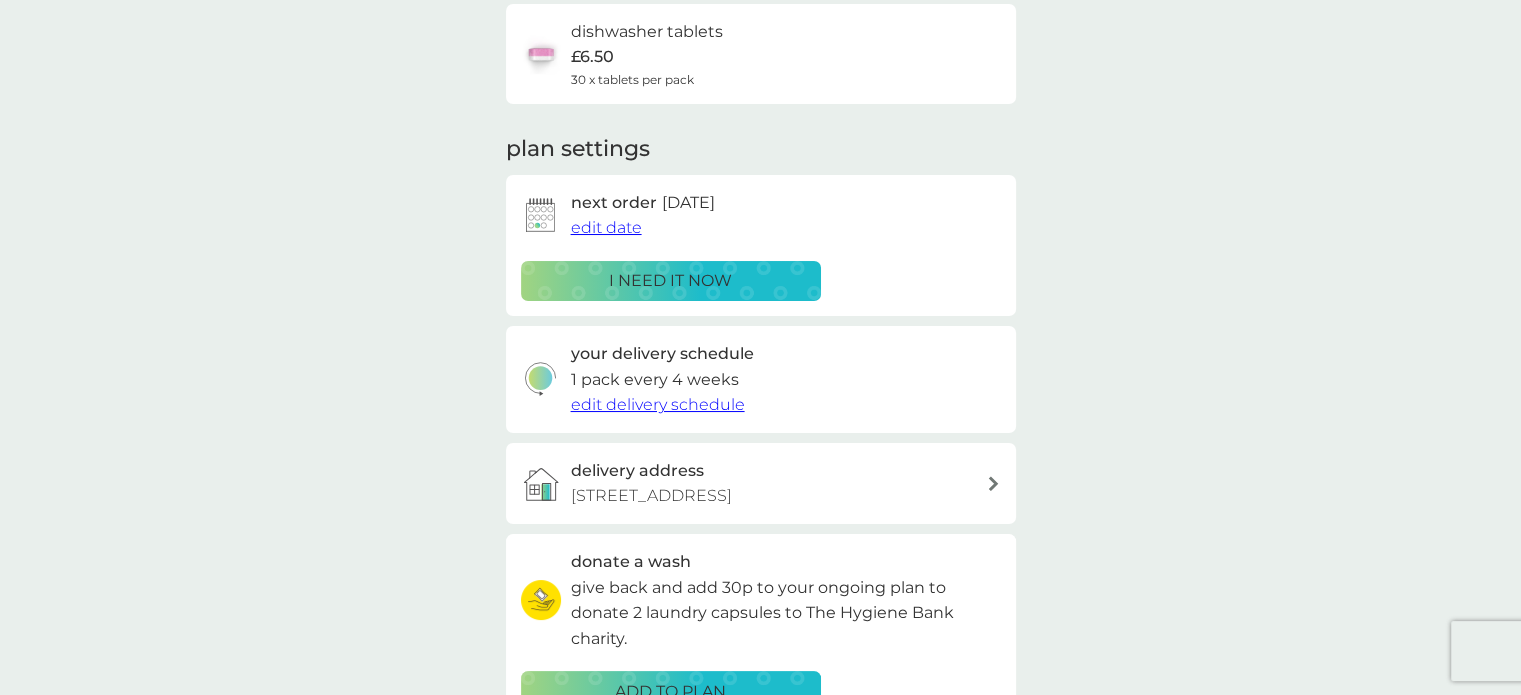 scroll, scrollTop: 500, scrollLeft: 0, axis: vertical 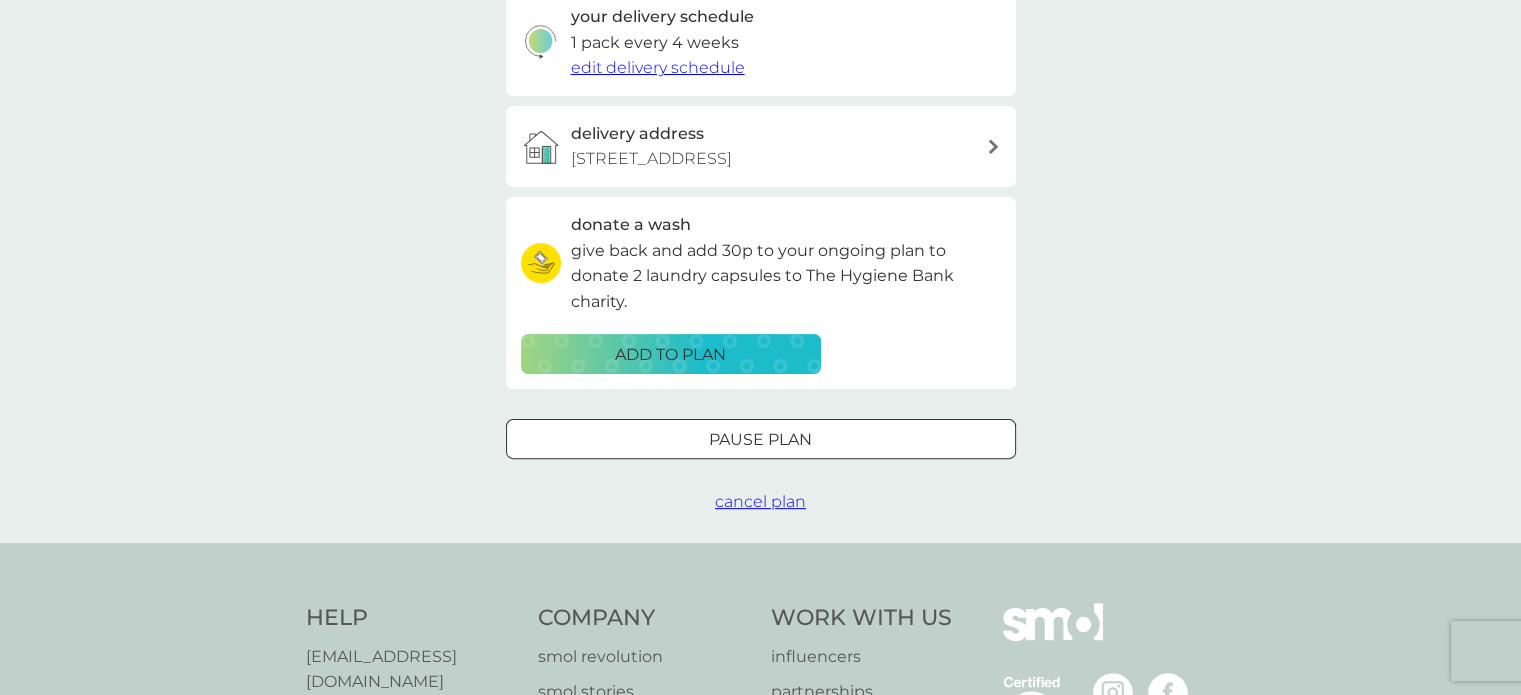 click on "cancel plan" at bounding box center (760, 501) 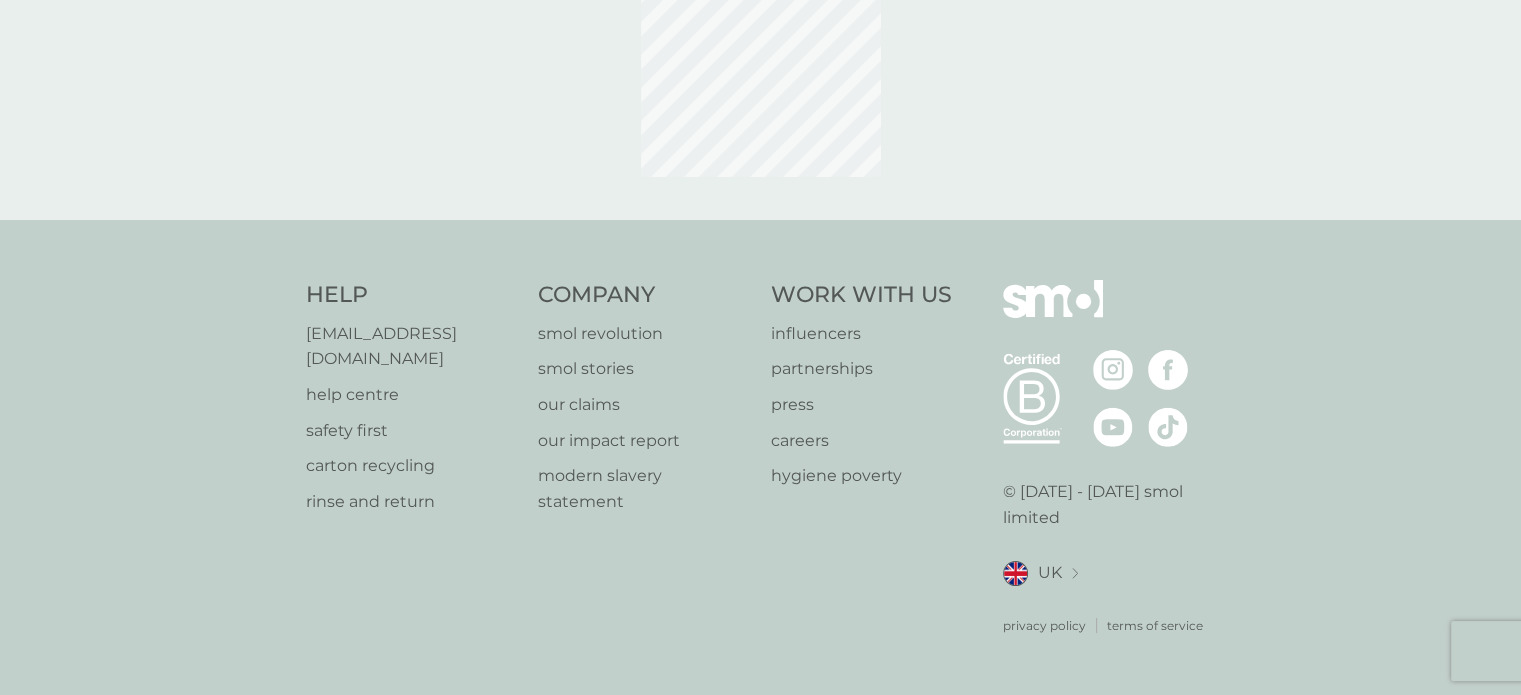 scroll, scrollTop: 0, scrollLeft: 0, axis: both 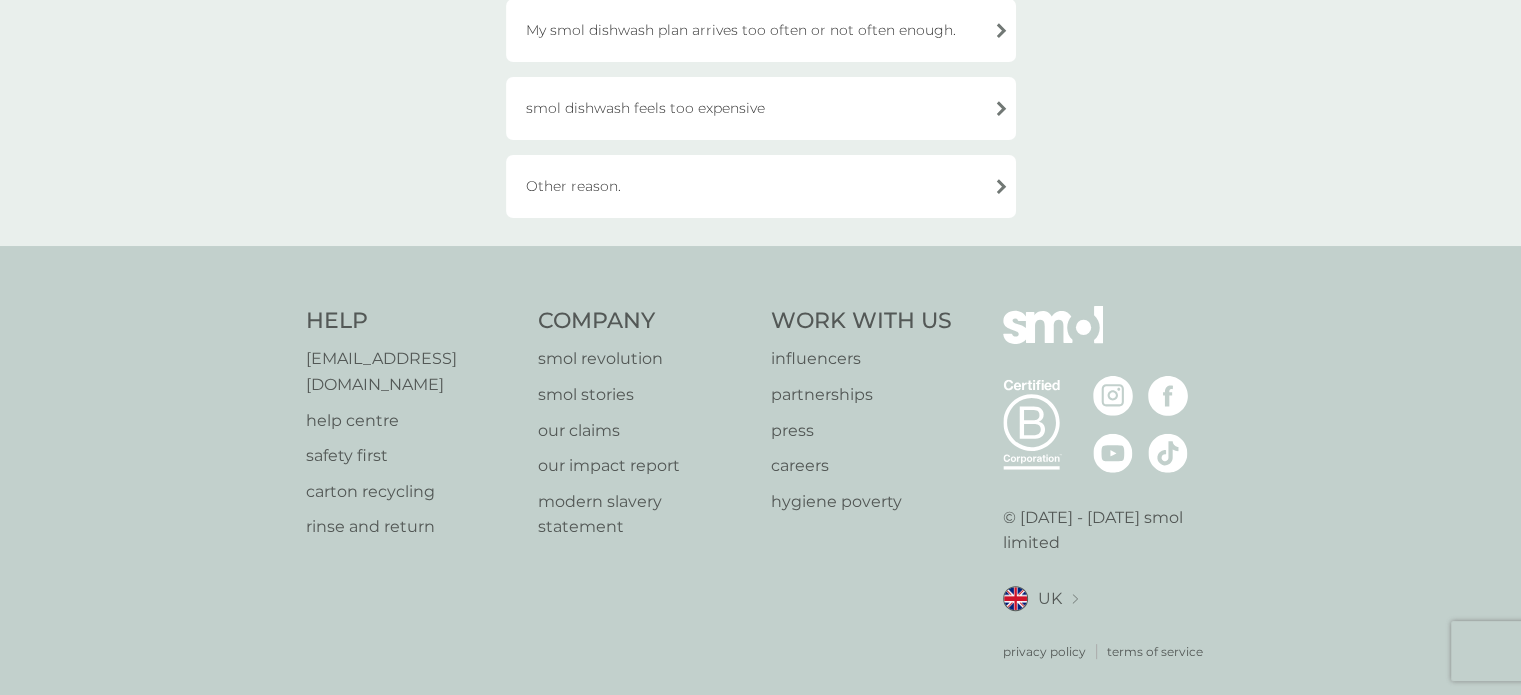 click on "Other reason." at bounding box center [761, 186] 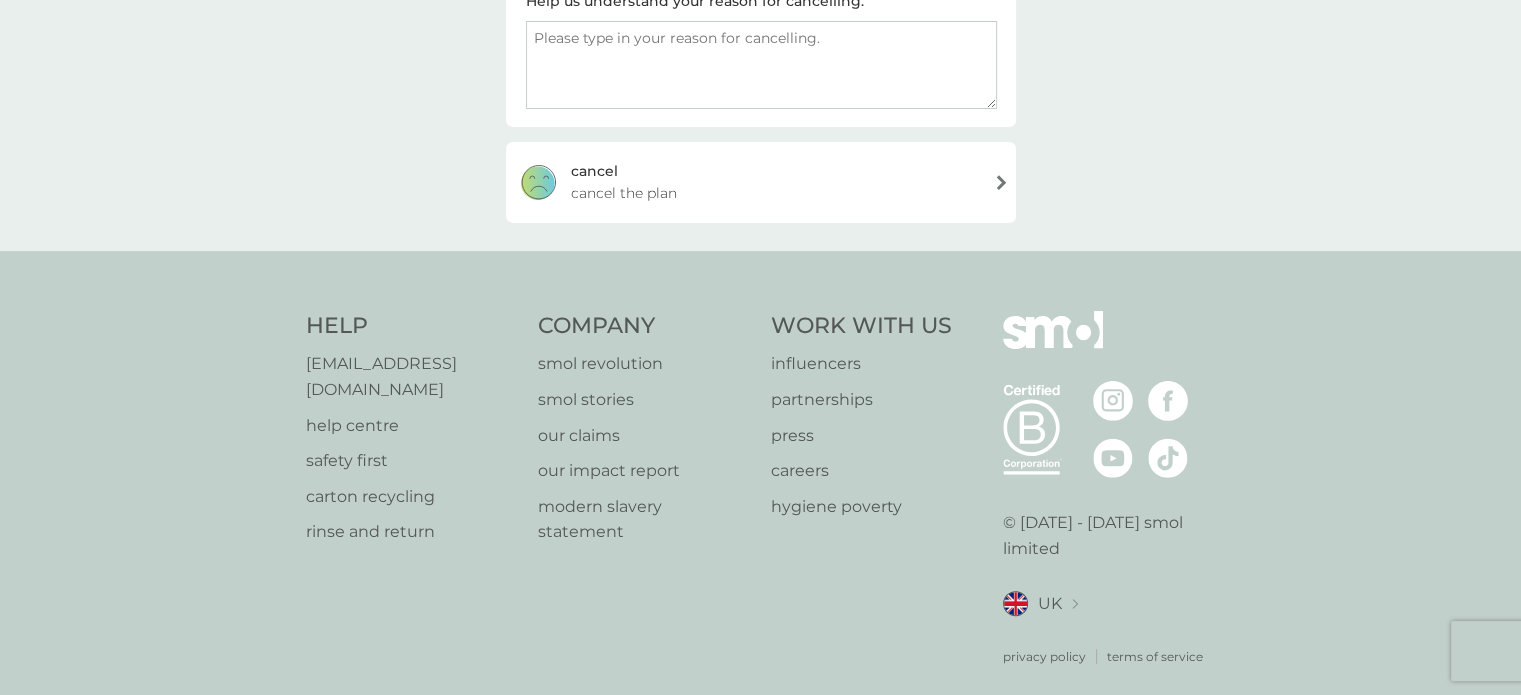 click at bounding box center [761, 65] 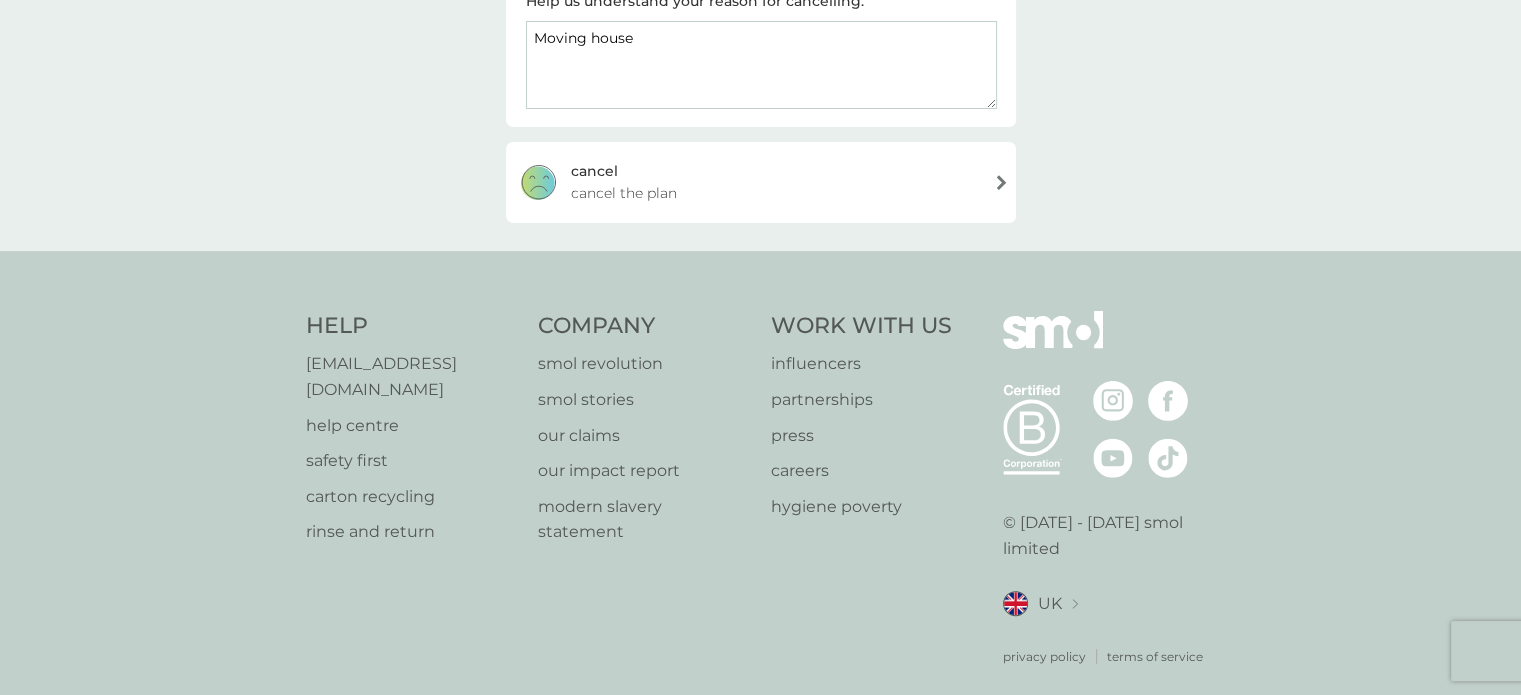 type on "Moving house" 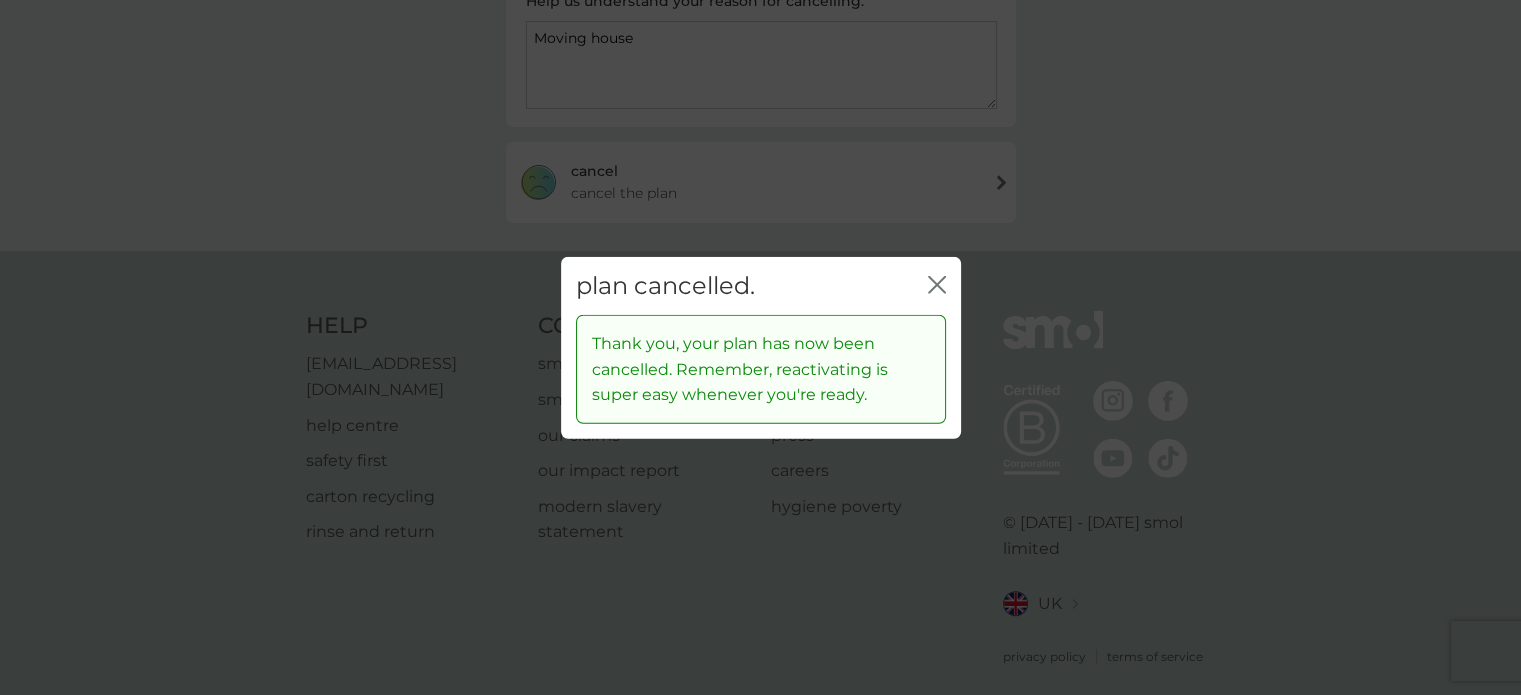 click on "plan cancelled. close" at bounding box center (761, 285) 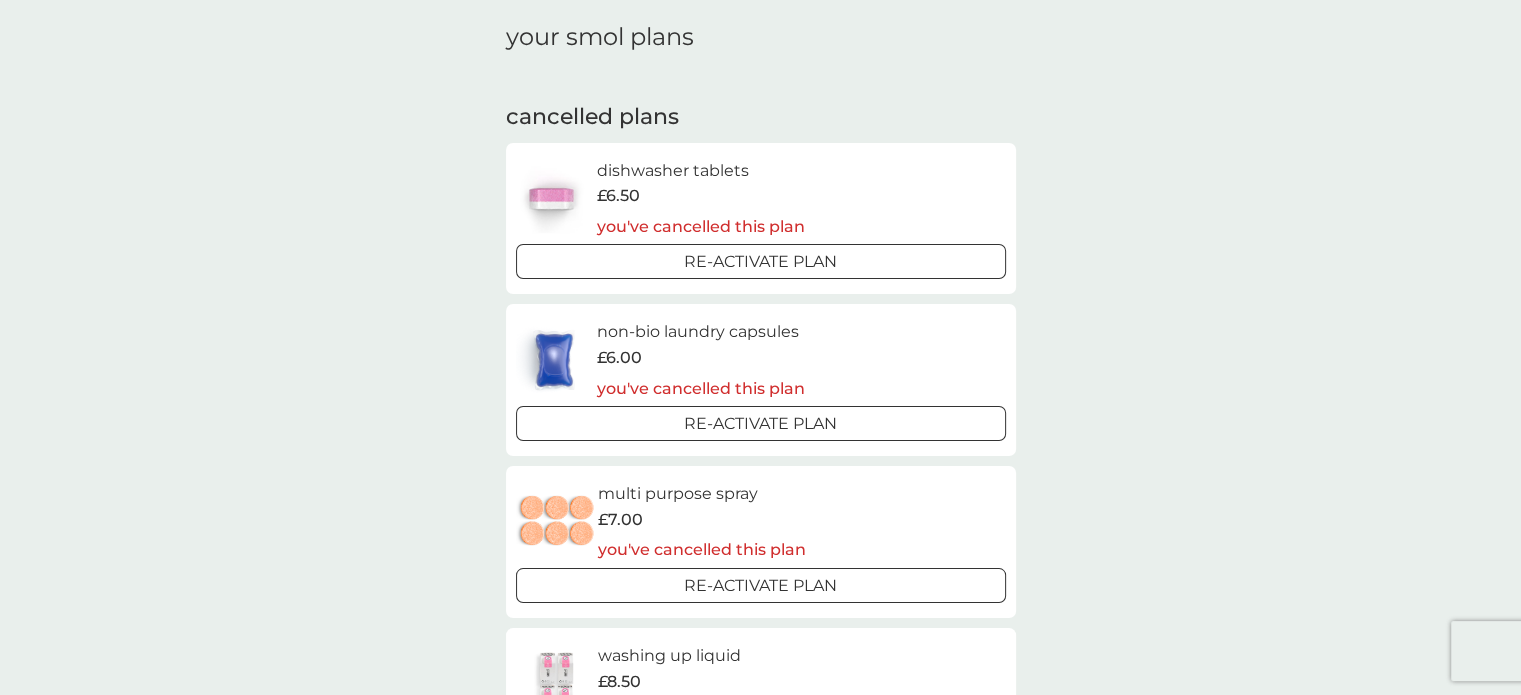 scroll, scrollTop: 0, scrollLeft: 0, axis: both 